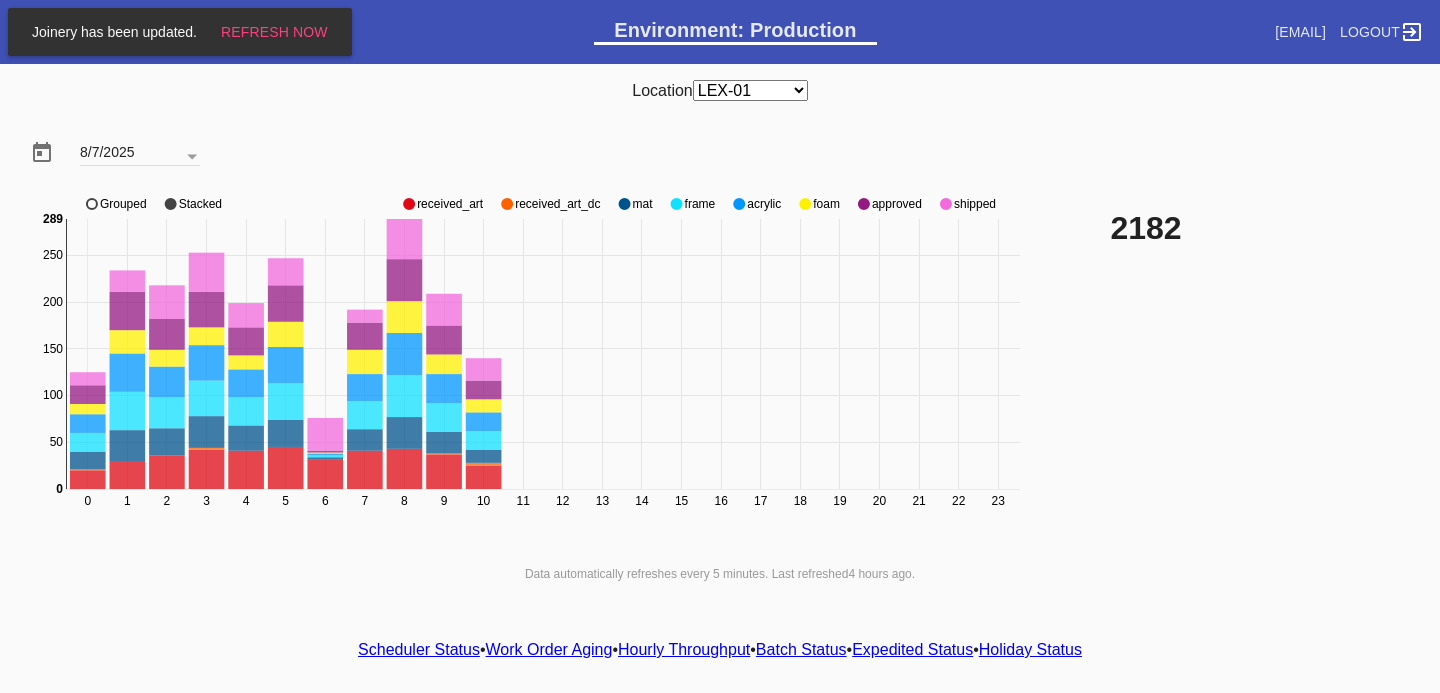 scroll, scrollTop: 0, scrollLeft: 0, axis: both 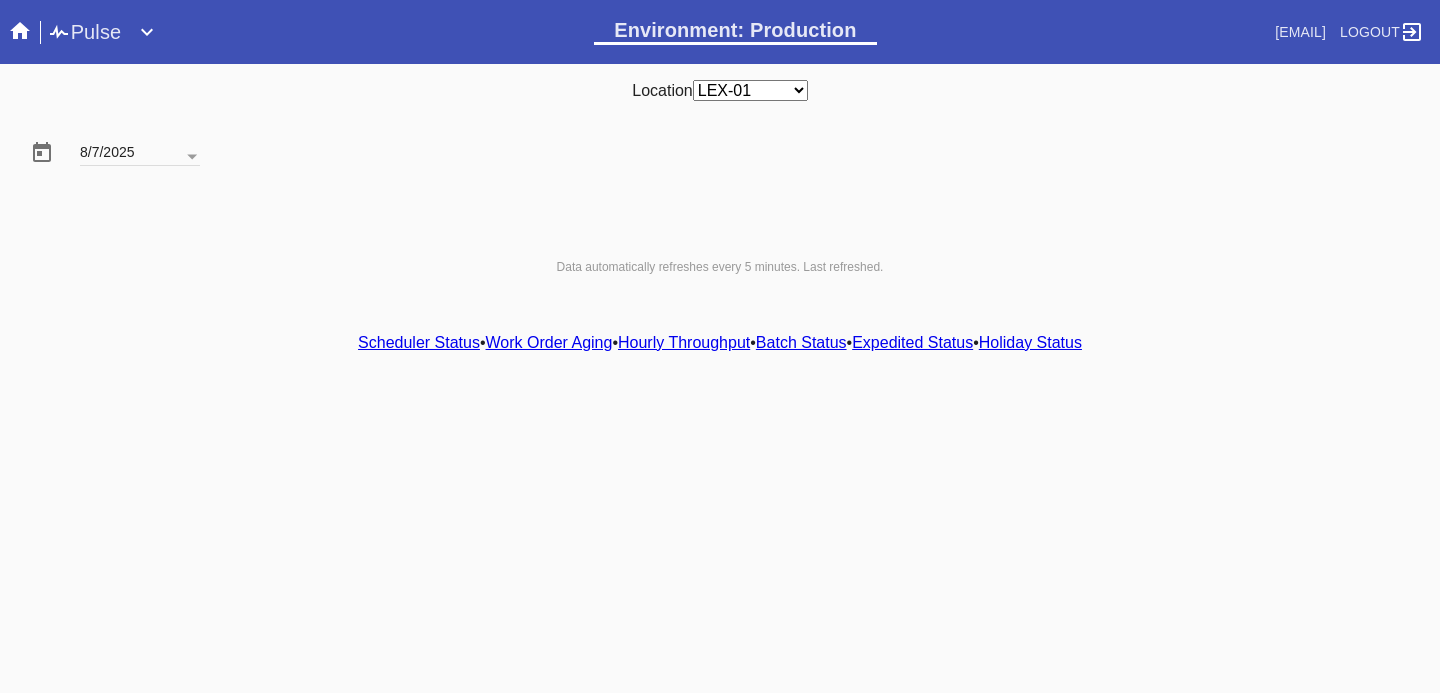 click on "Hourly Throughput" at bounding box center (684, 342) 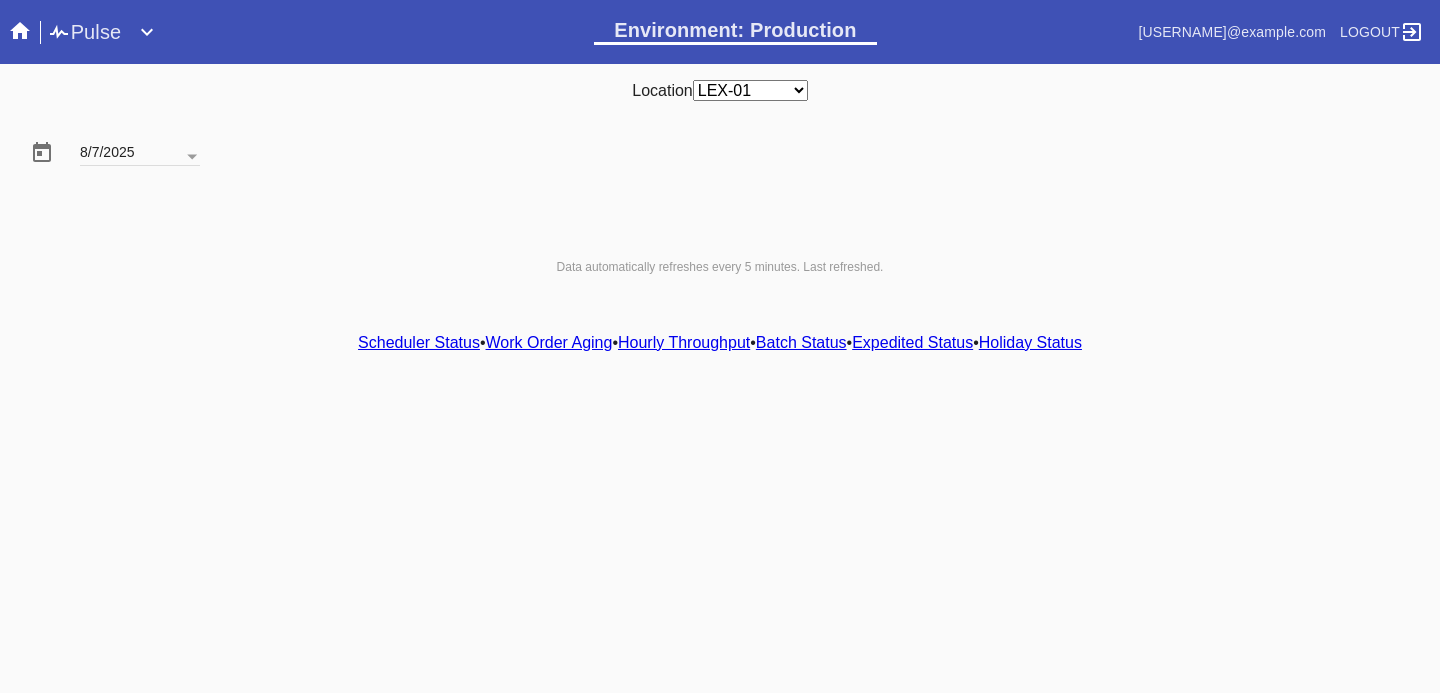 scroll, scrollTop: 0, scrollLeft: 0, axis: both 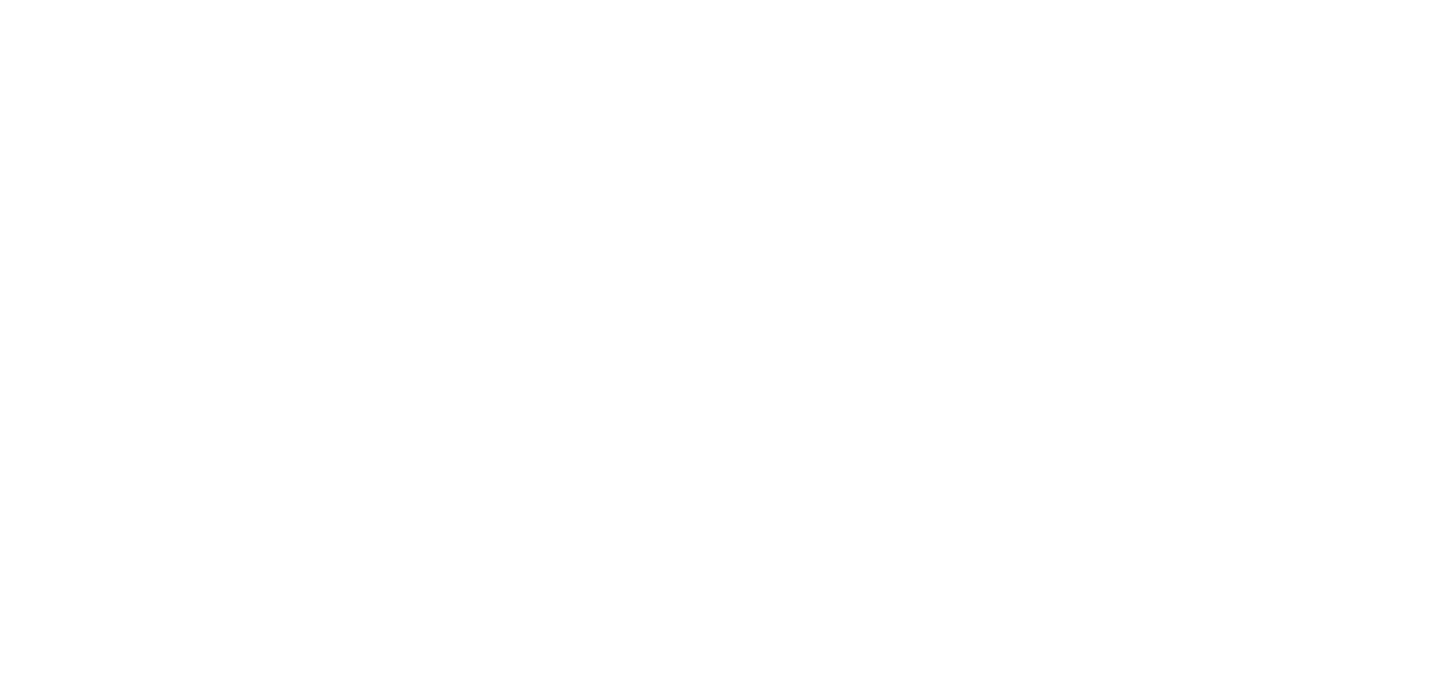 select on "number:2" 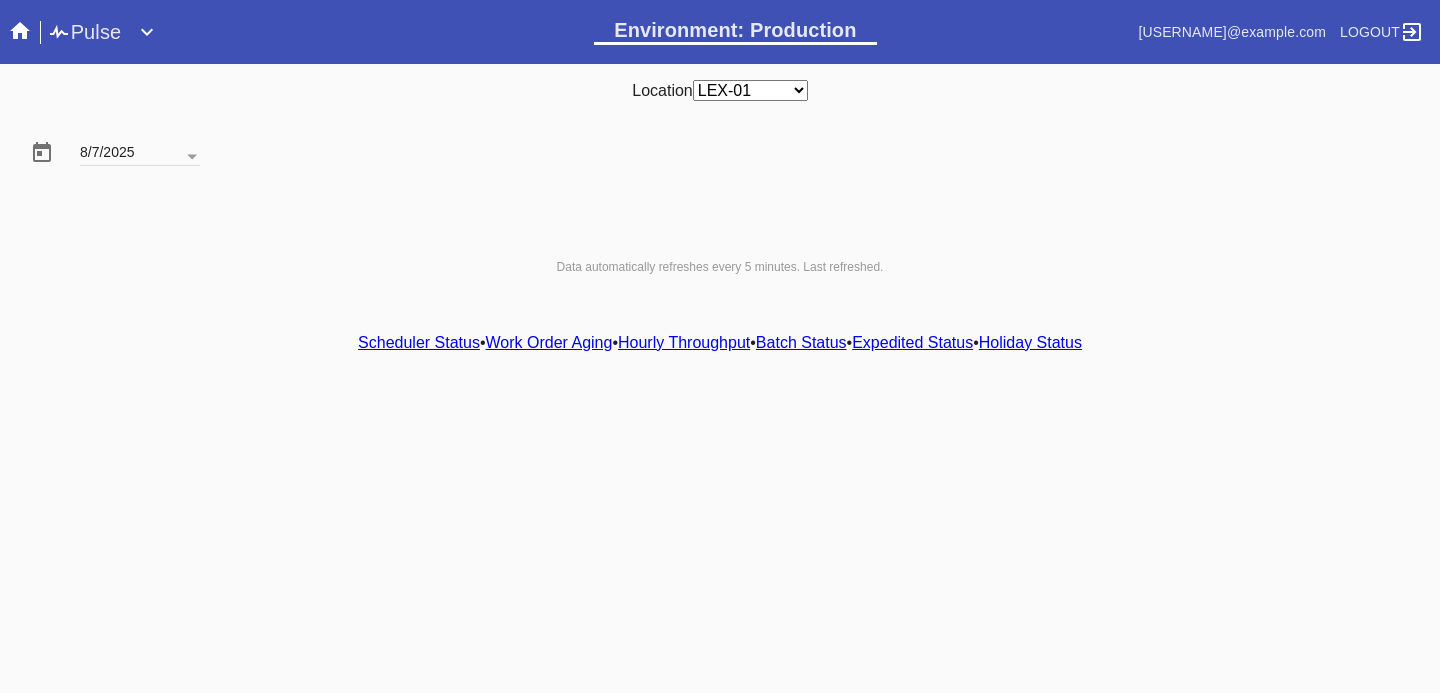 click on "Hourly Throughput" at bounding box center [684, 342] 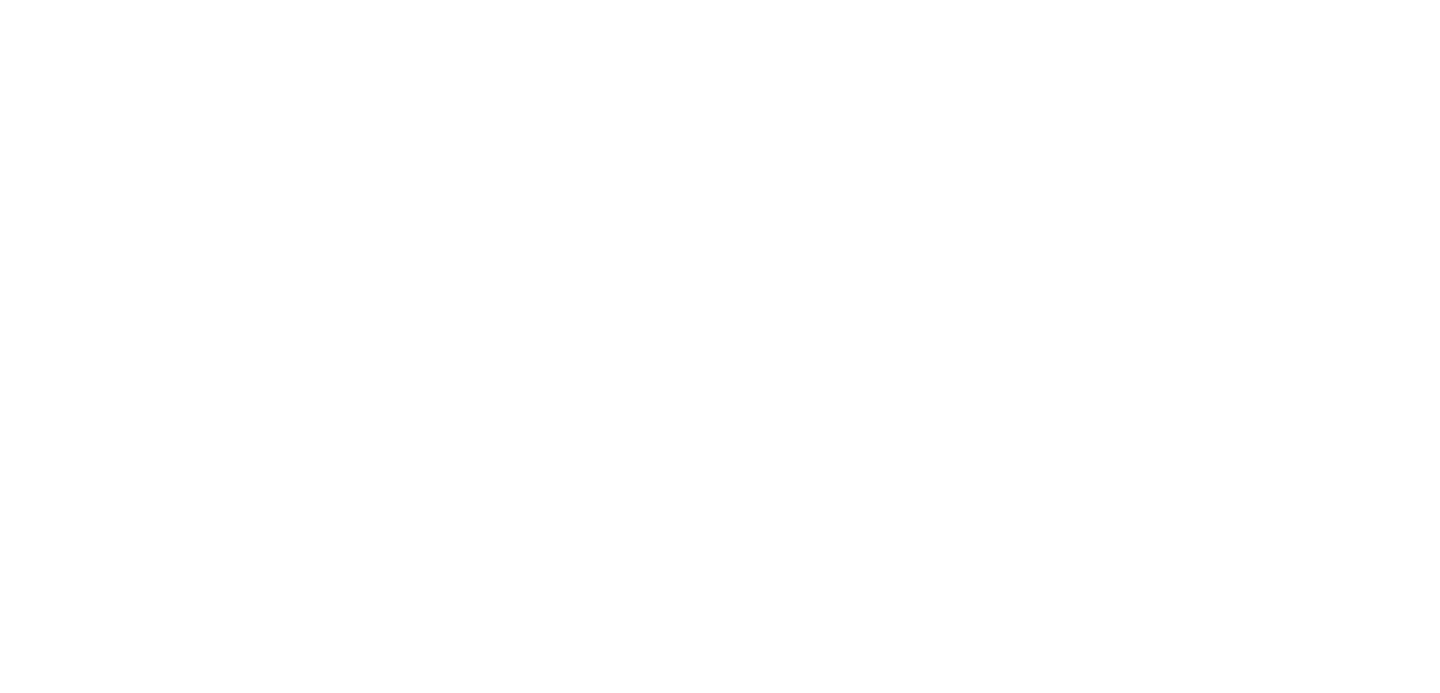 scroll, scrollTop: 0, scrollLeft: 0, axis: both 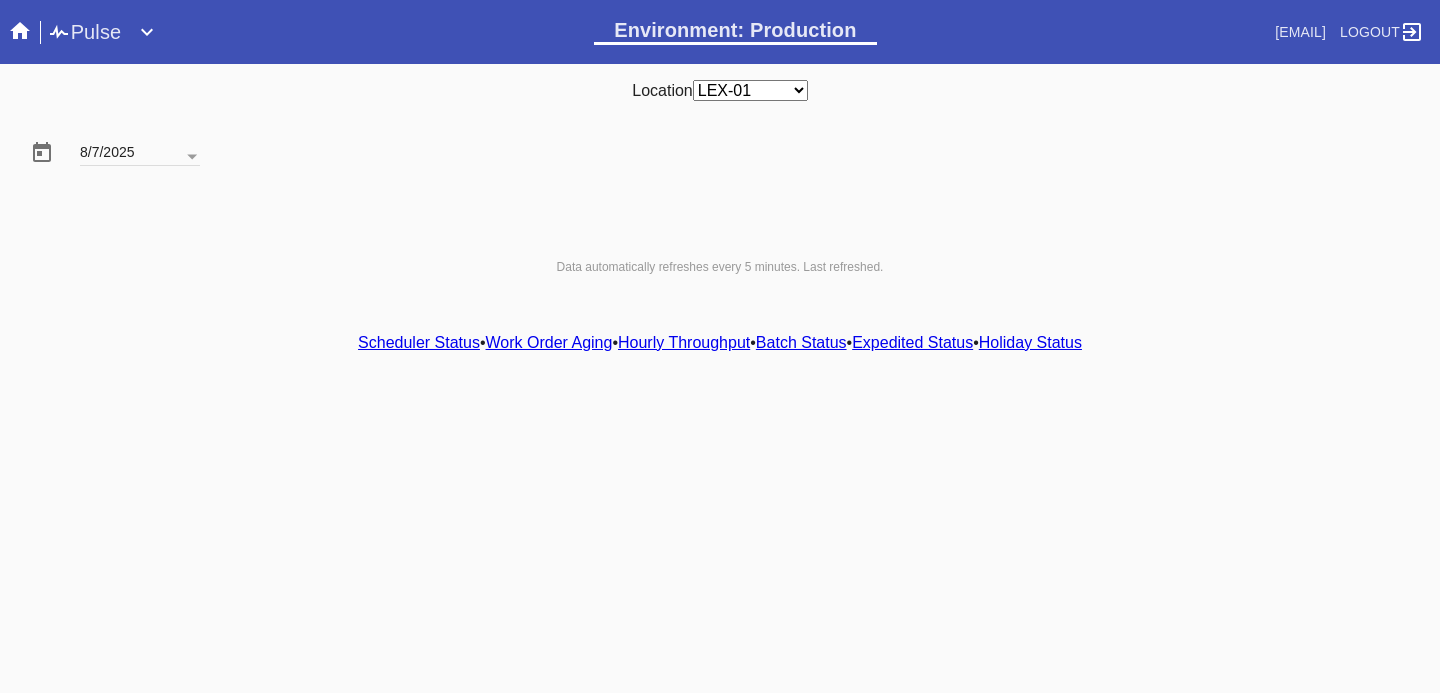 click on "Hourly Throughput" at bounding box center (684, 342) 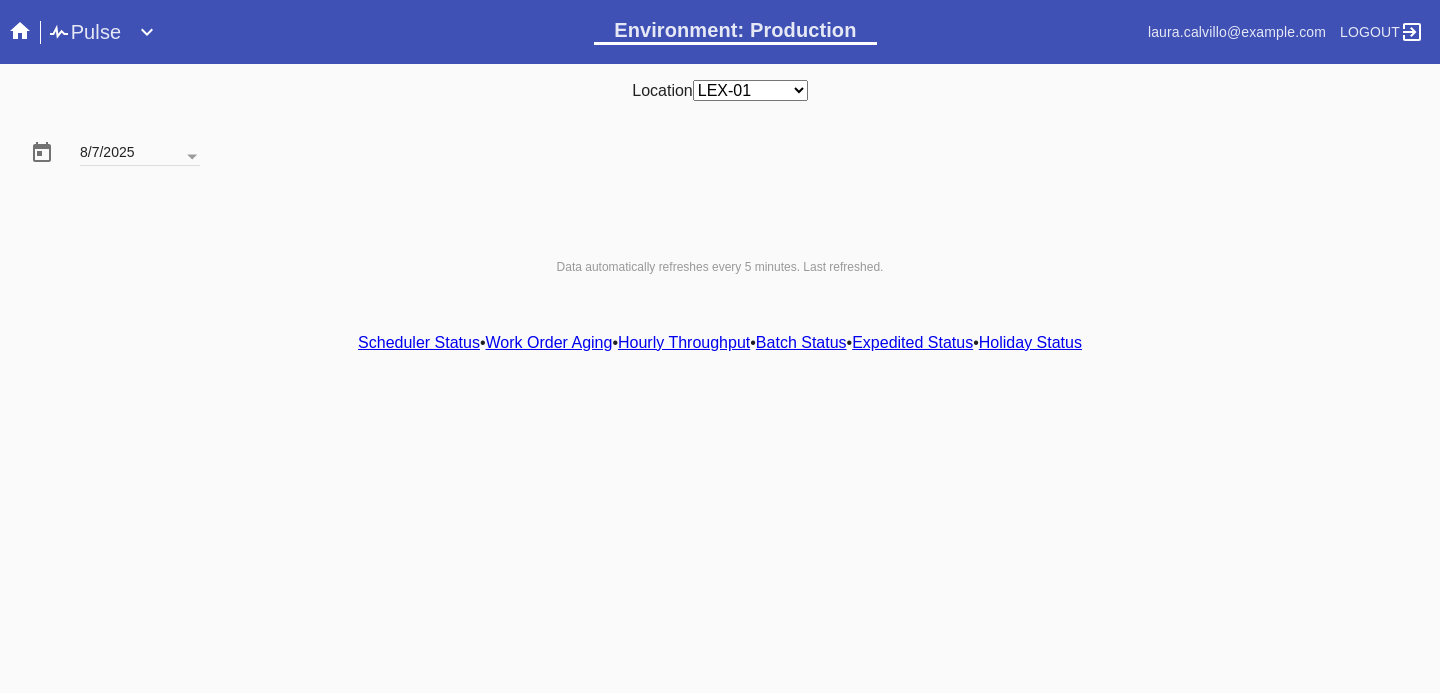 scroll, scrollTop: 0, scrollLeft: 0, axis: both 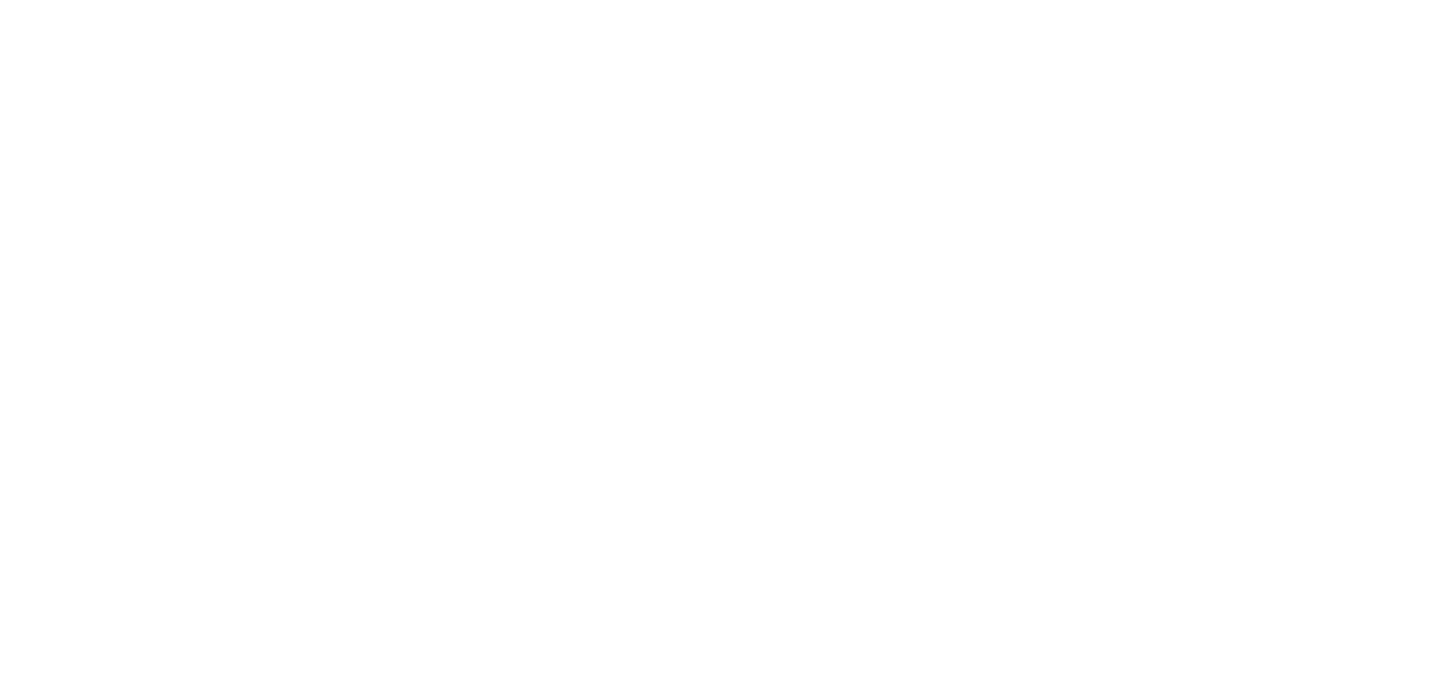 select on "number:2" 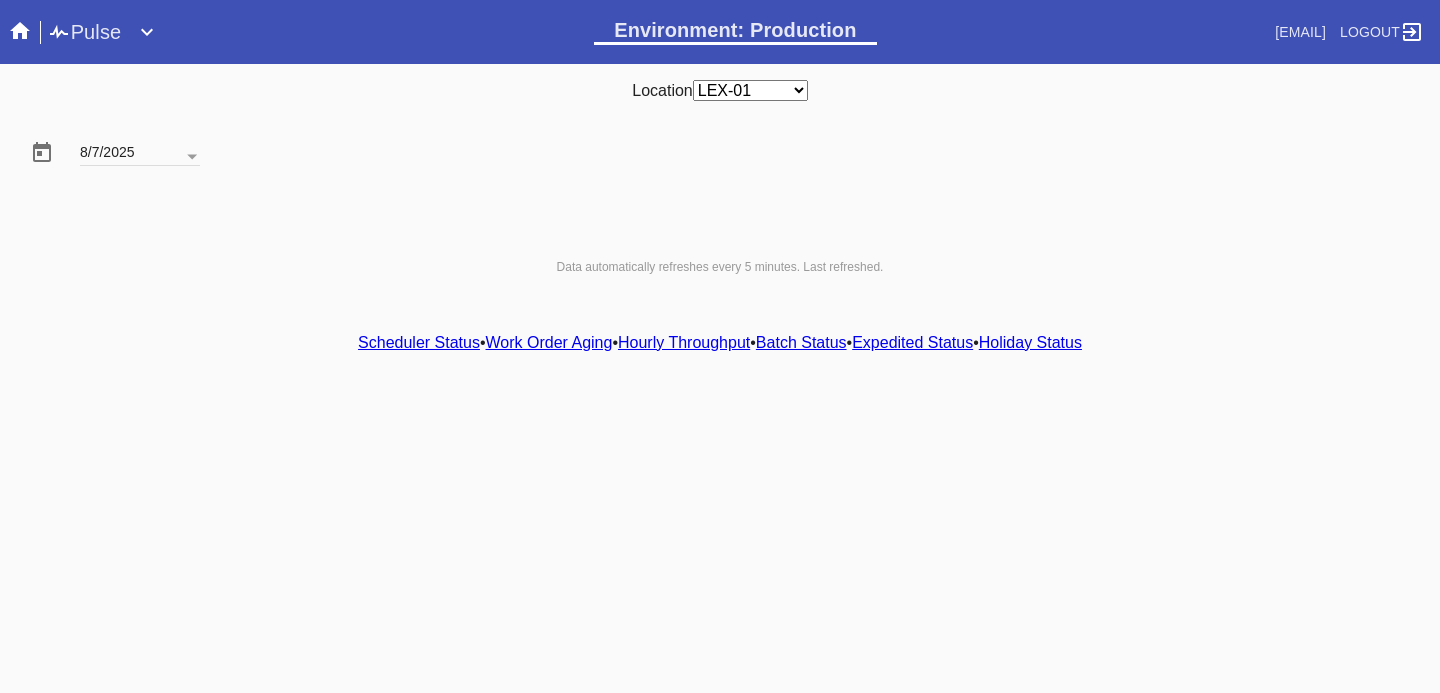 click on "Hourly Throughput" at bounding box center (684, 342) 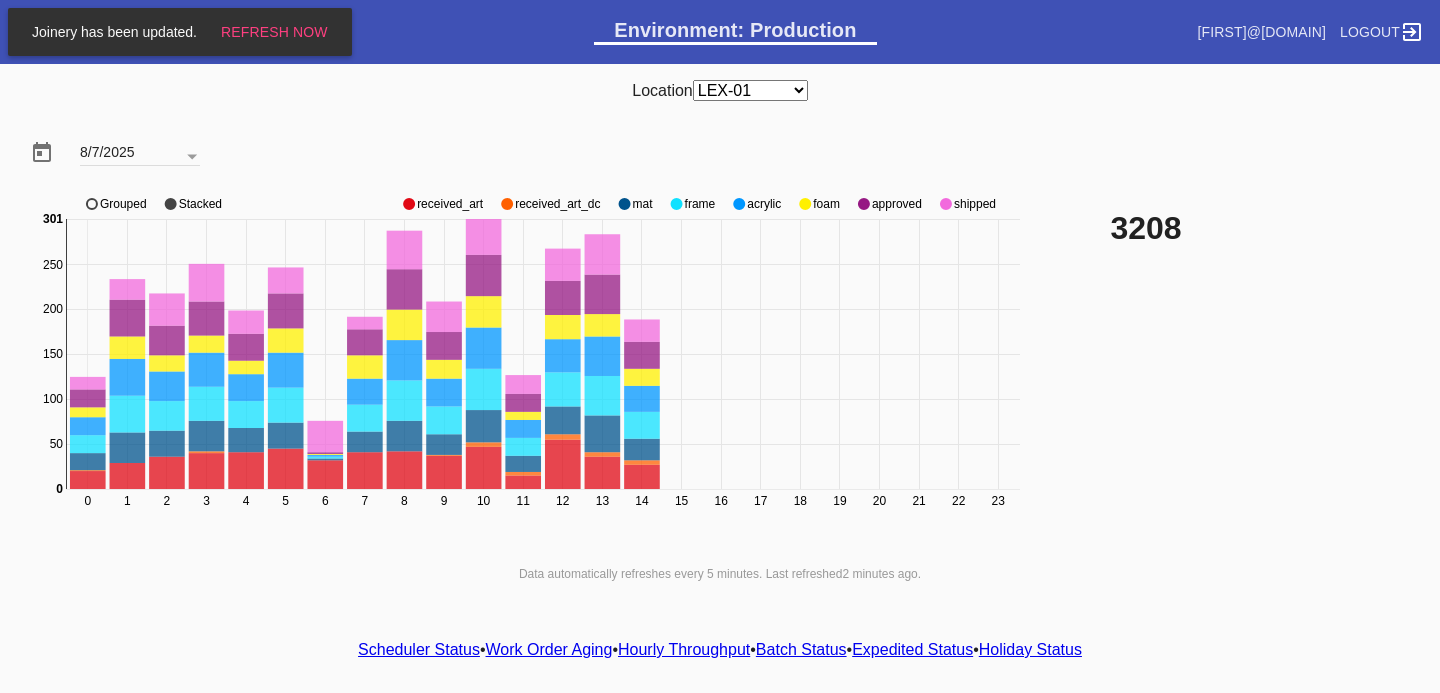 scroll, scrollTop: 0, scrollLeft: 0, axis: both 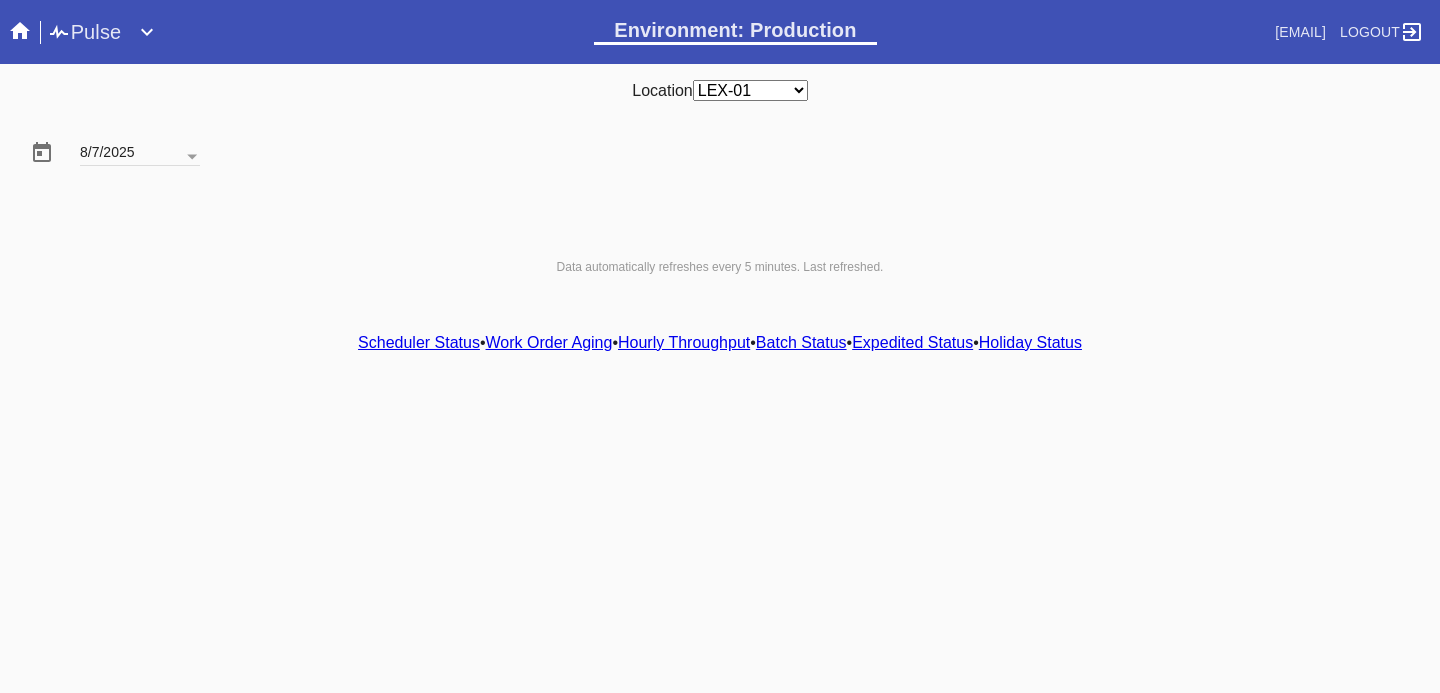 click on "Hourly Throughput" at bounding box center [684, 342] 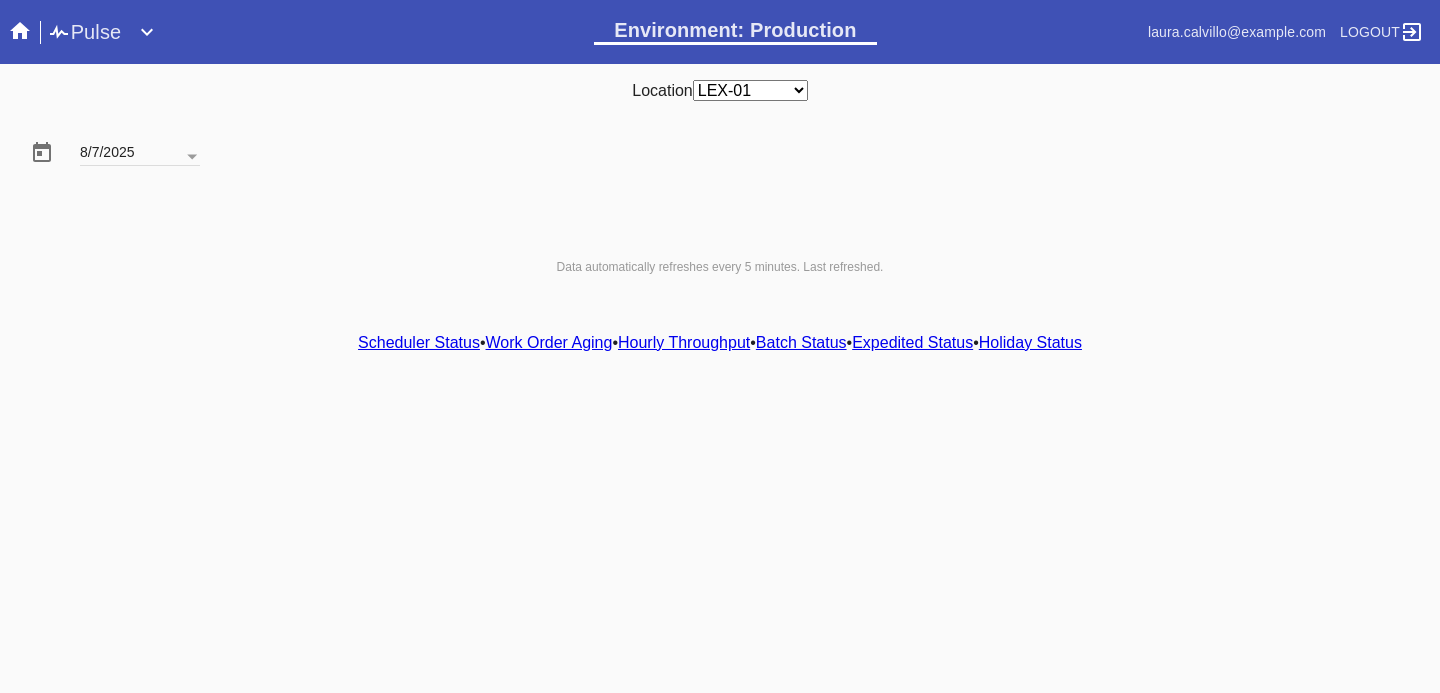 scroll, scrollTop: 0, scrollLeft: 0, axis: both 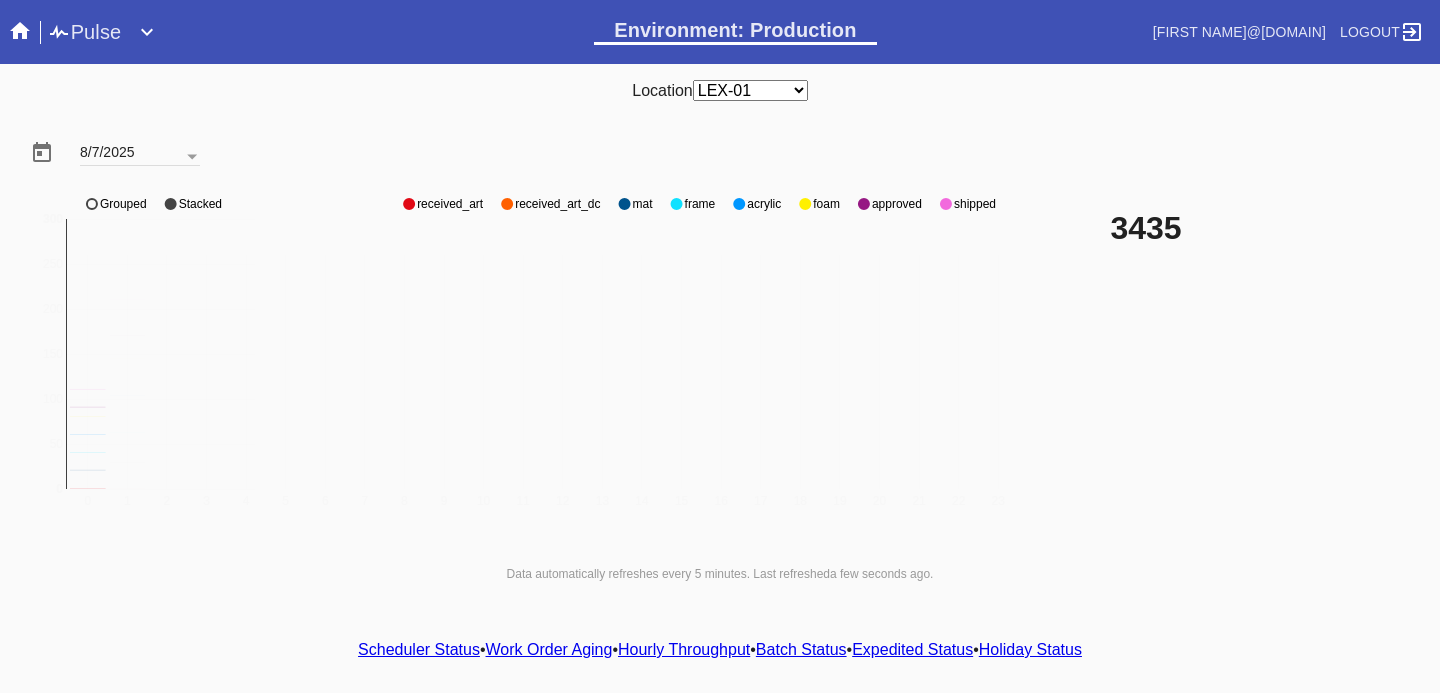 click on "0 1 2 3 4 5 6 7 8 9 10 11 12 13 14 15 16 17 18 19 20 21 22 23 0 50 100 150 200 250 300 0 300 received_art received_art_dc mat frame acrylic foam approved shipped Grouped Stacked" 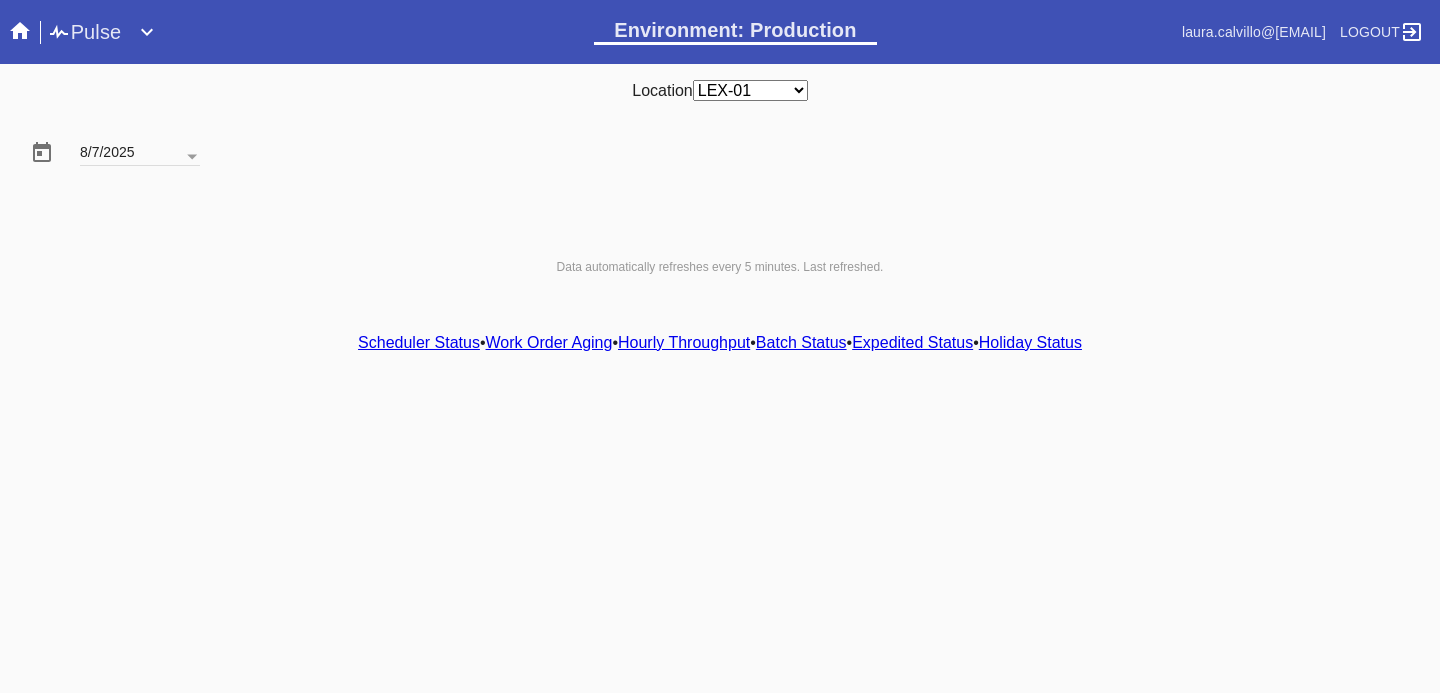 scroll, scrollTop: 0, scrollLeft: 0, axis: both 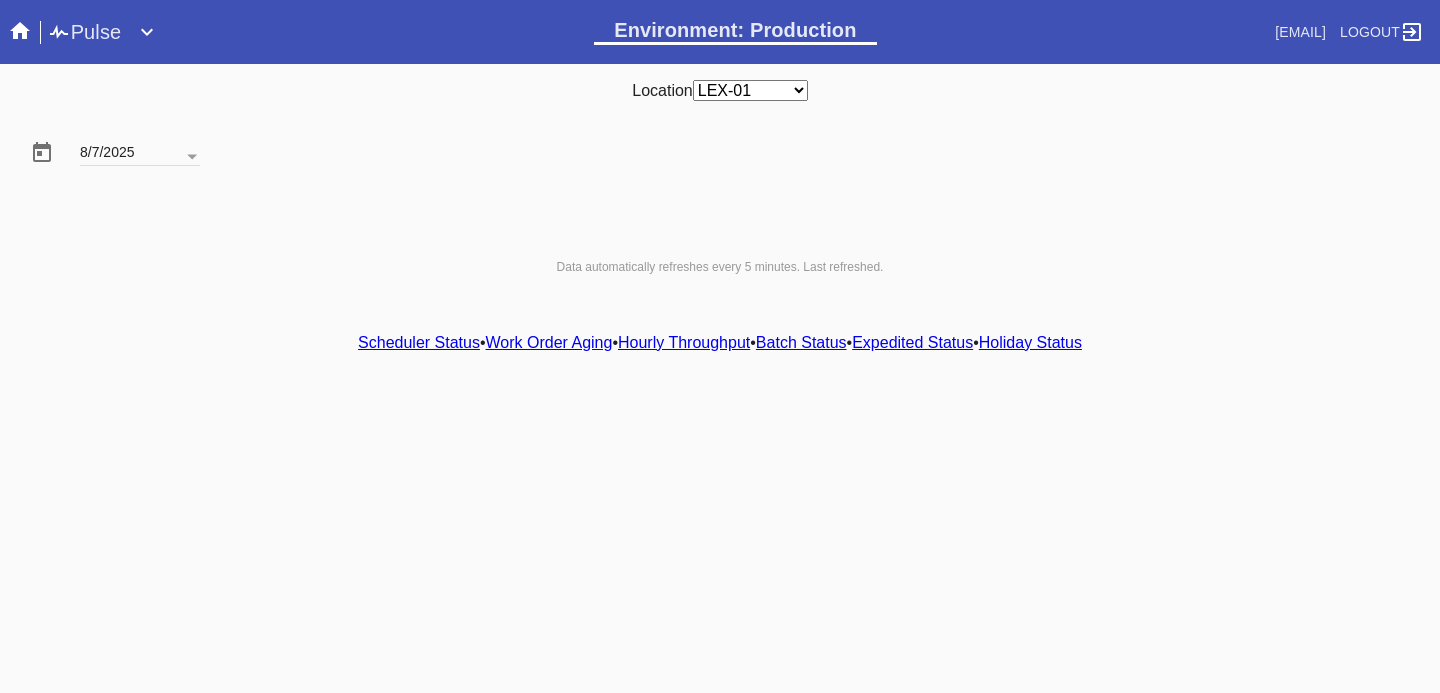 click on "Hourly Throughput" at bounding box center [684, 342] 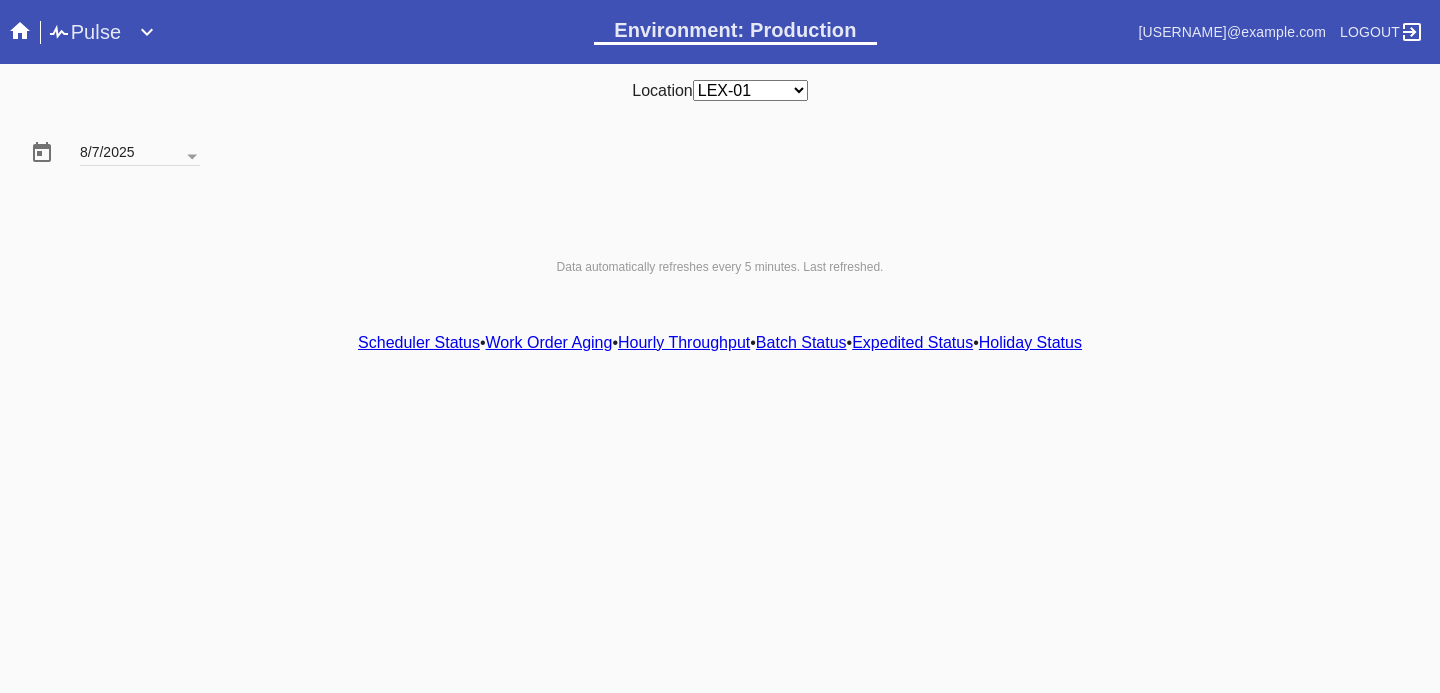 scroll, scrollTop: 0, scrollLeft: 0, axis: both 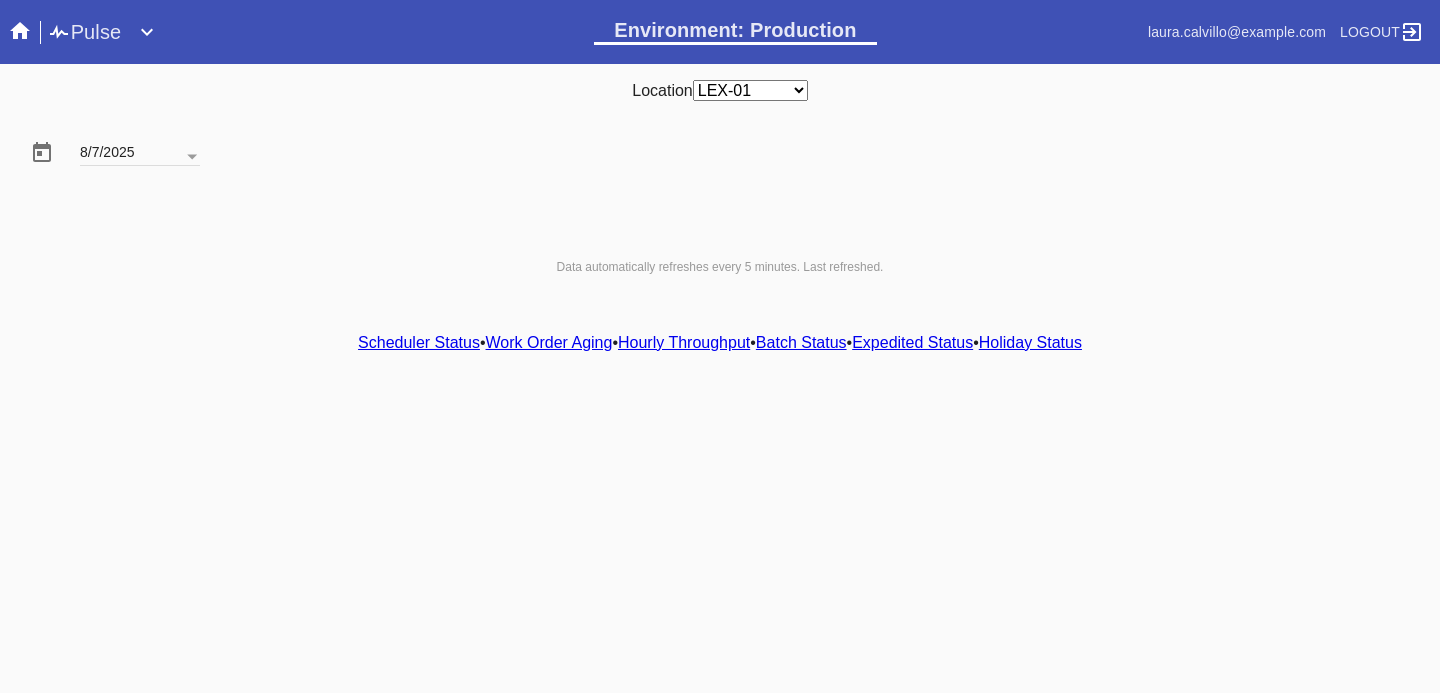 click on "Hourly Throughput" at bounding box center [684, 342] 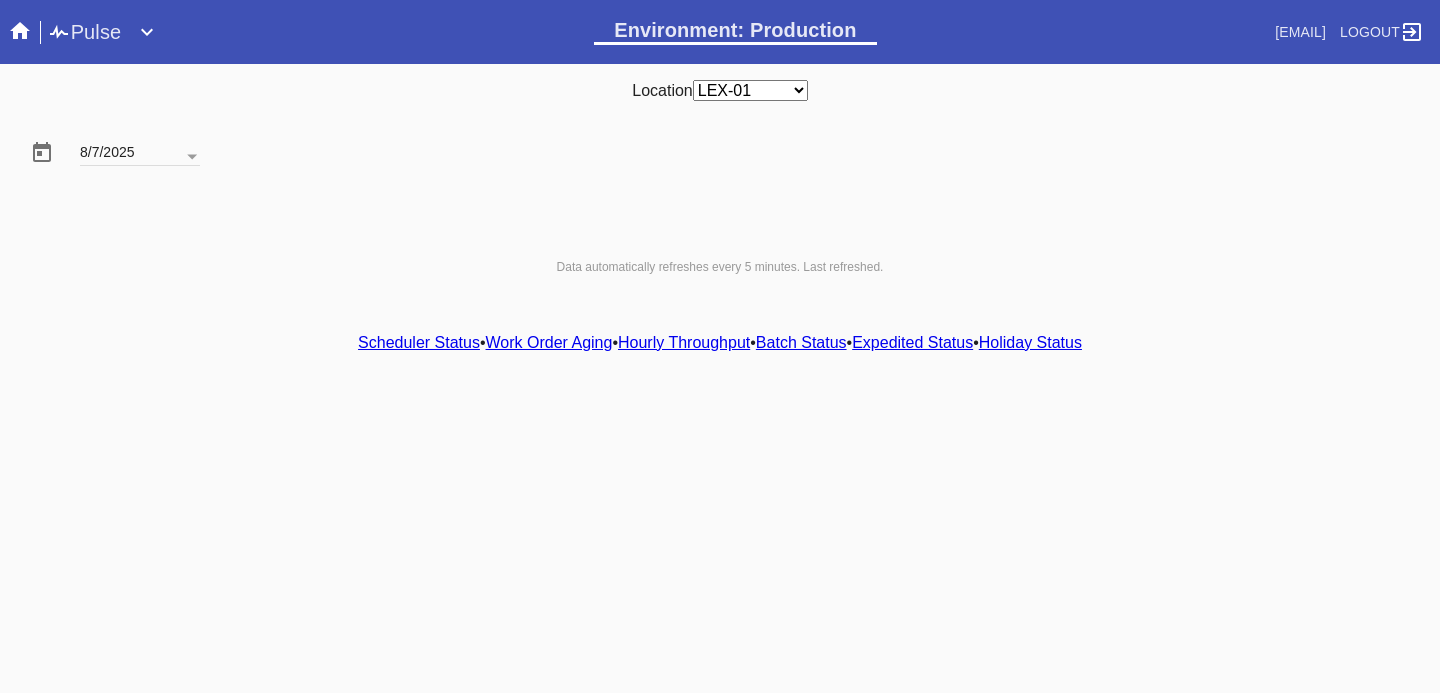 scroll, scrollTop: 0, scrollLeft: 0, axis: both 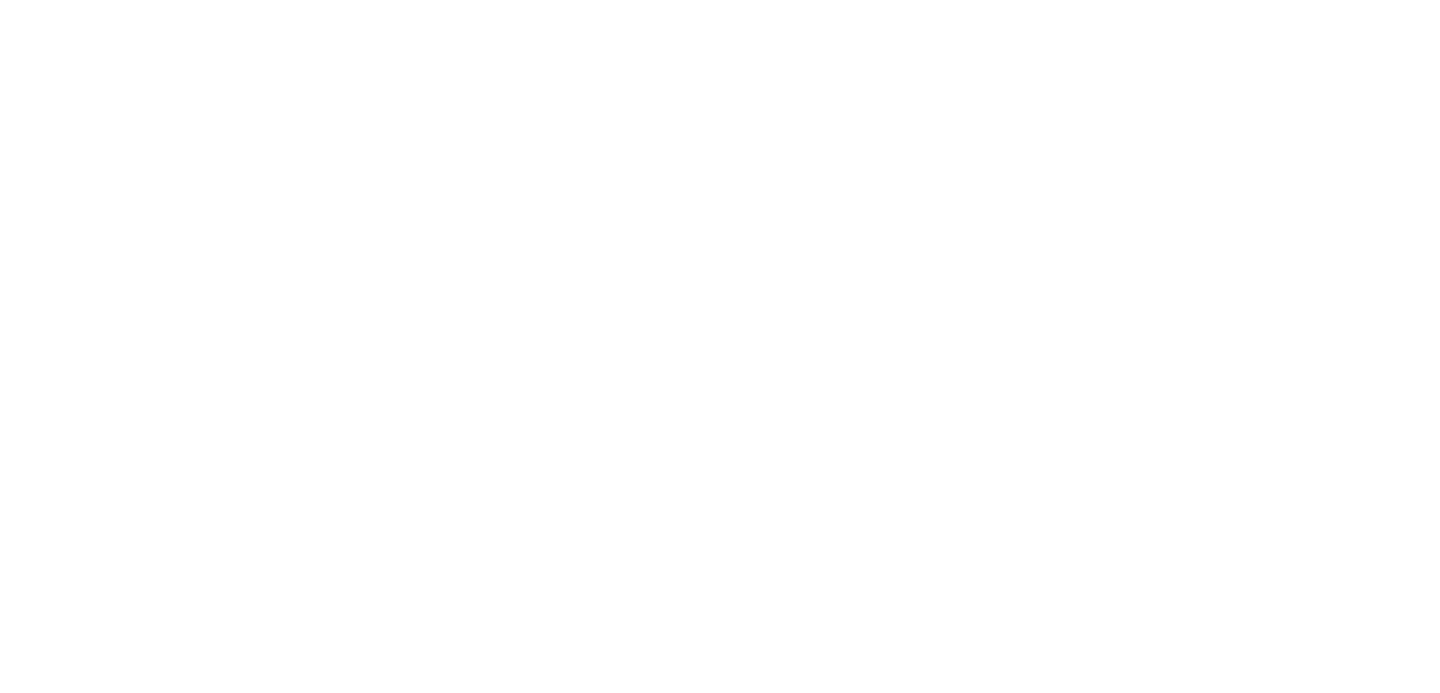 select on "number:2" 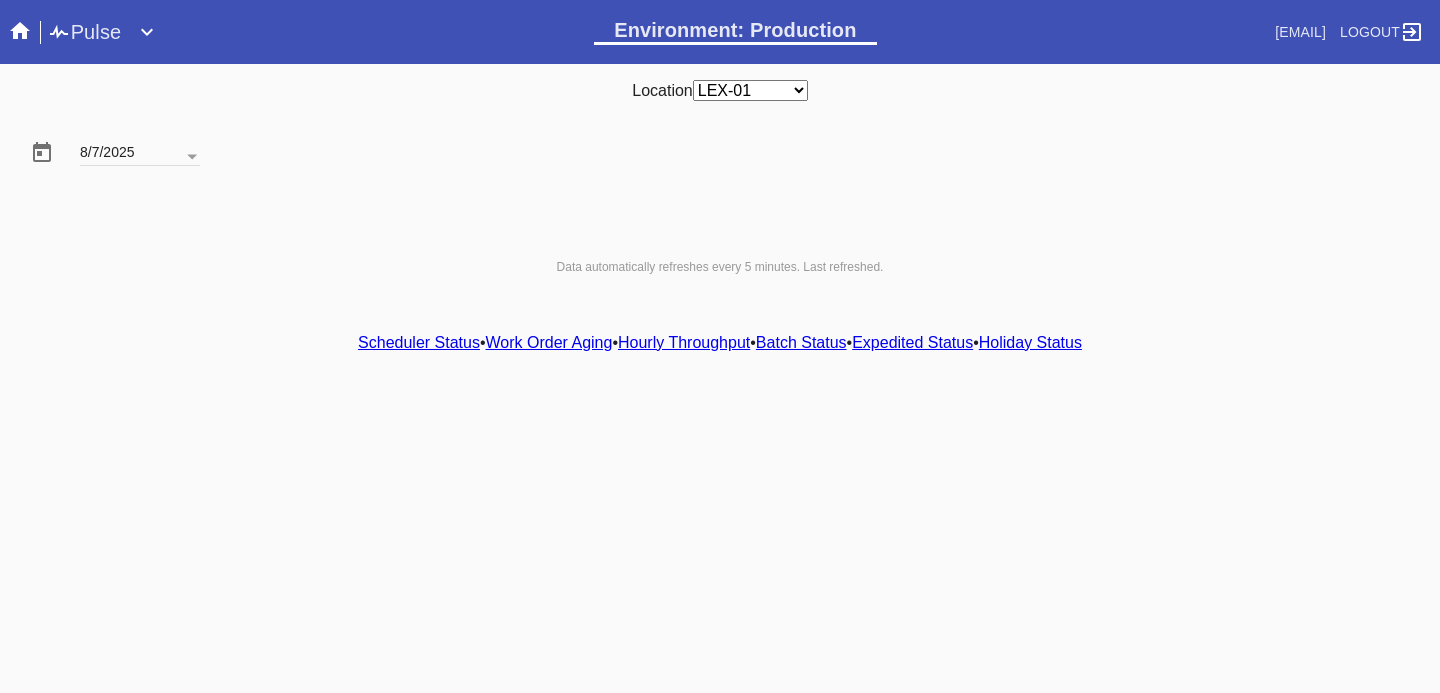 click on "Hourly Throughput" at bounding box center (684, 342) 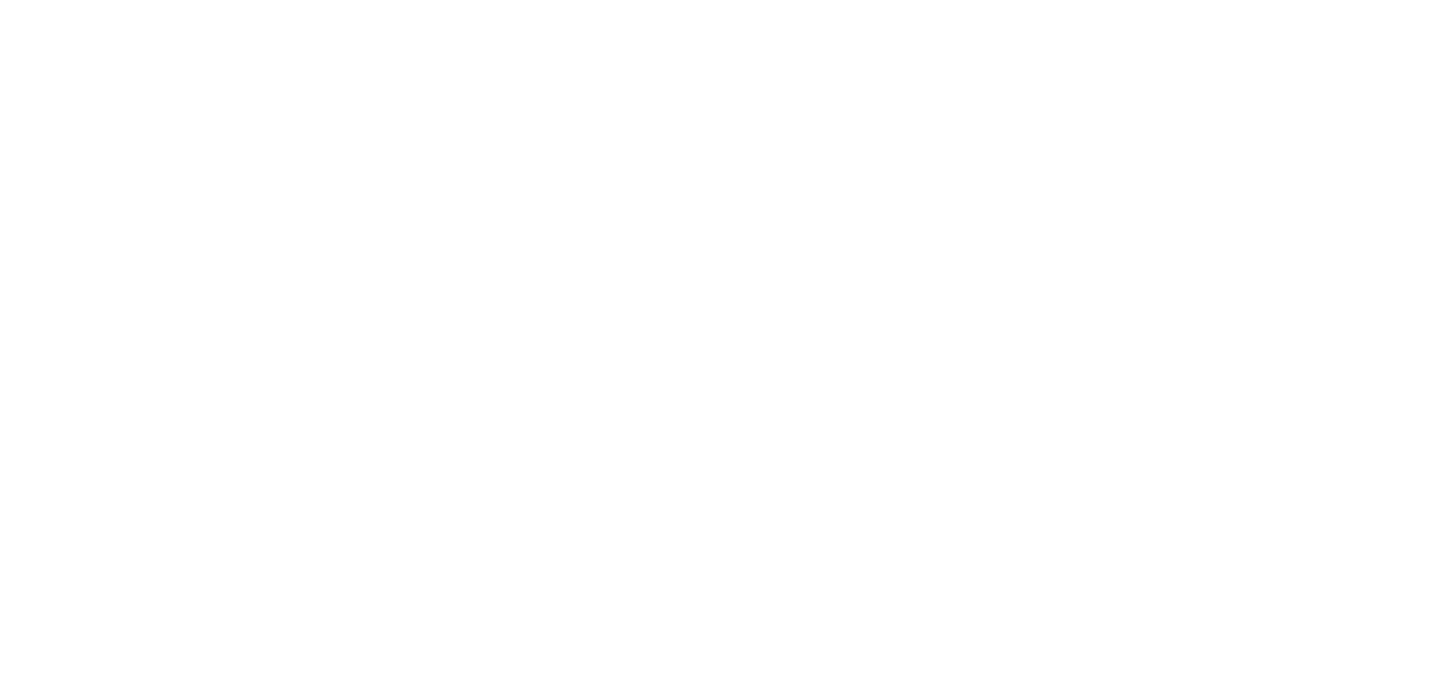 scroll, scrollTop: 0, scrollLeft: 0, axis: both 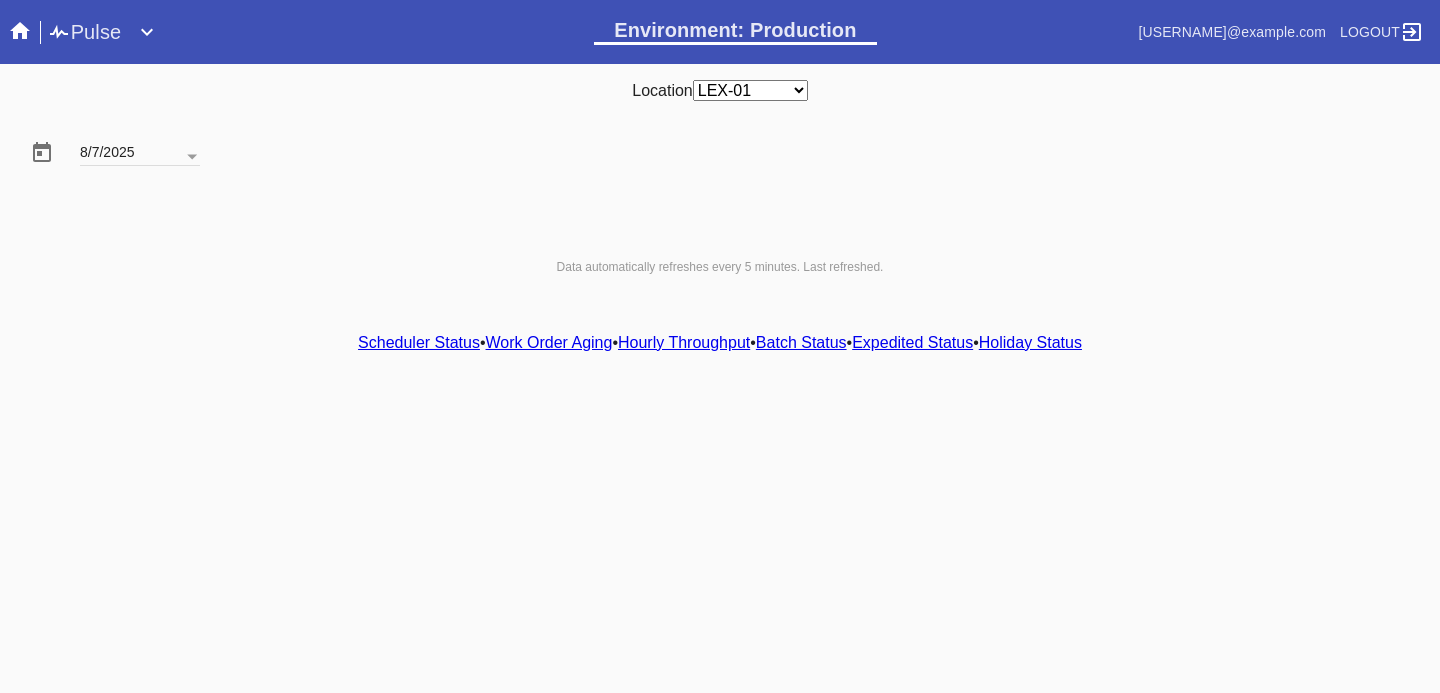 click on "Hourly Throughput" at bounding box center [684, 342] 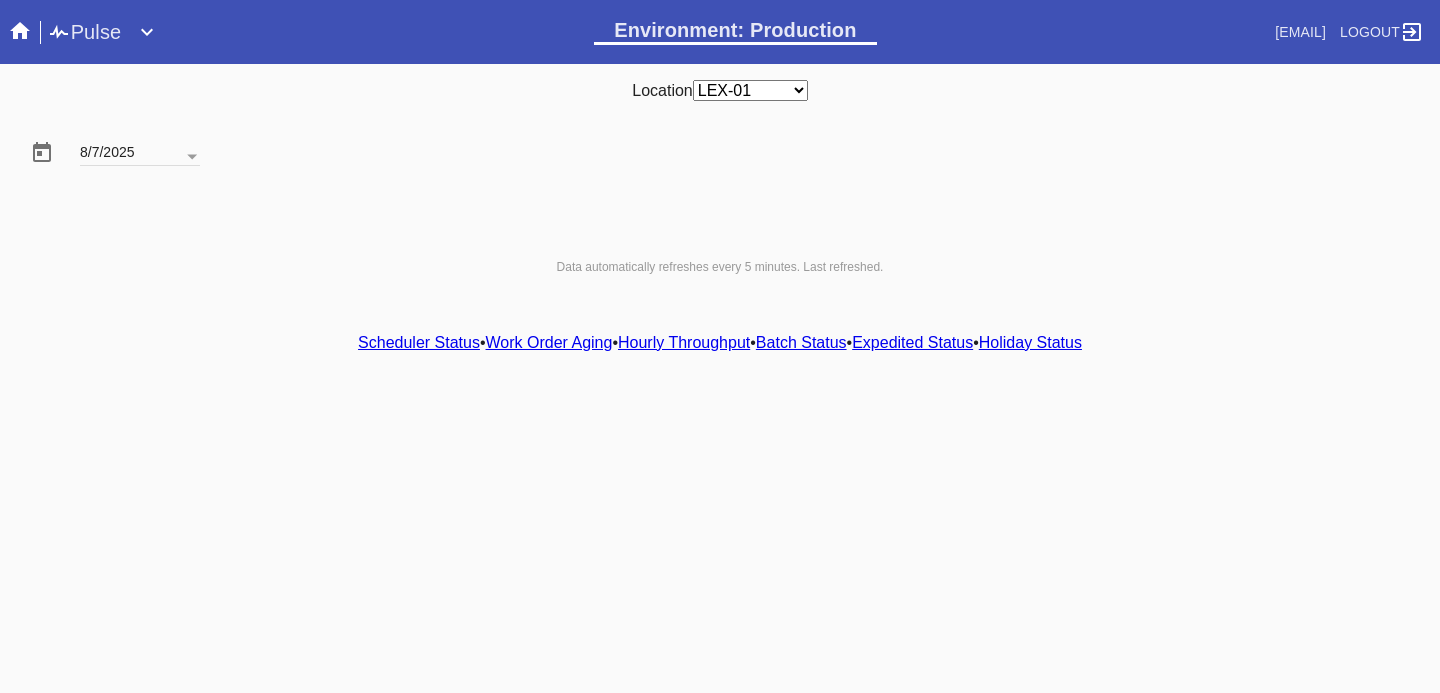 scroll, scrollTop: 0, scrollLeft: 0, axis: both 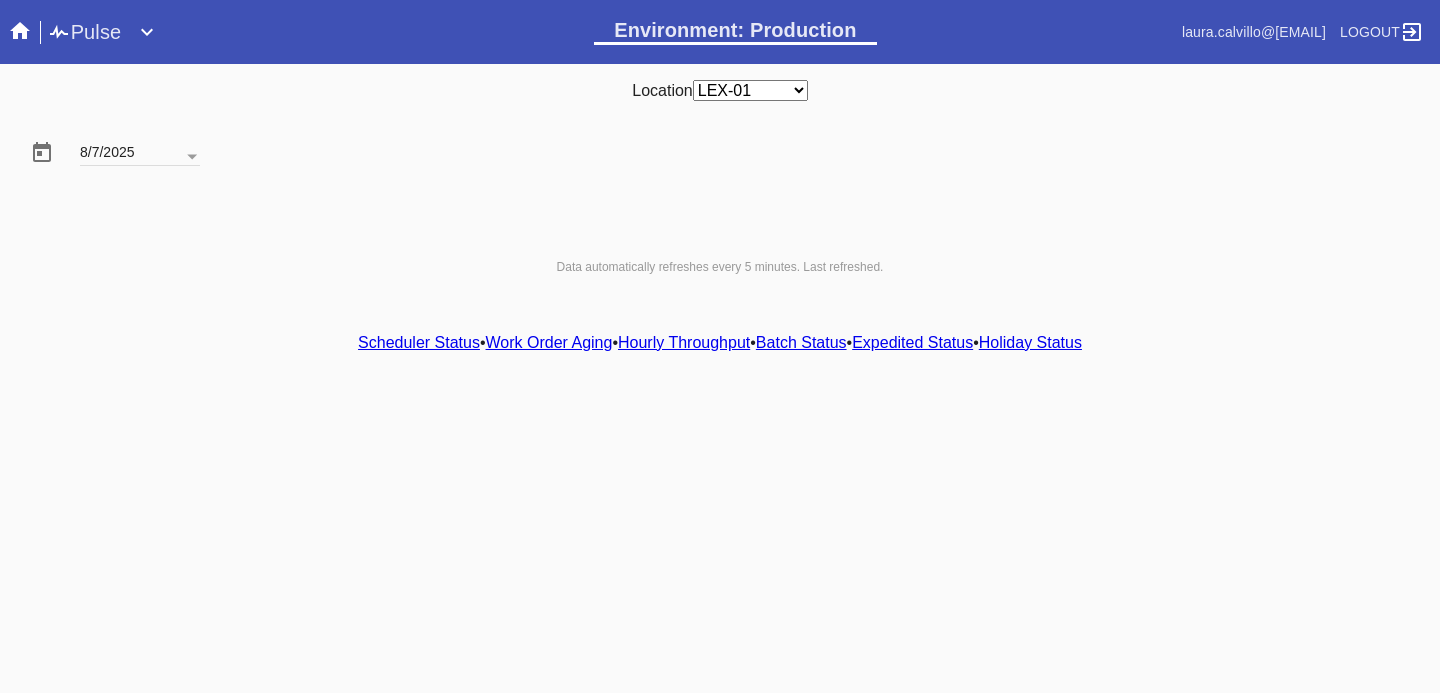 click on "Hourly Throughput" at bounding box center [684, 342] 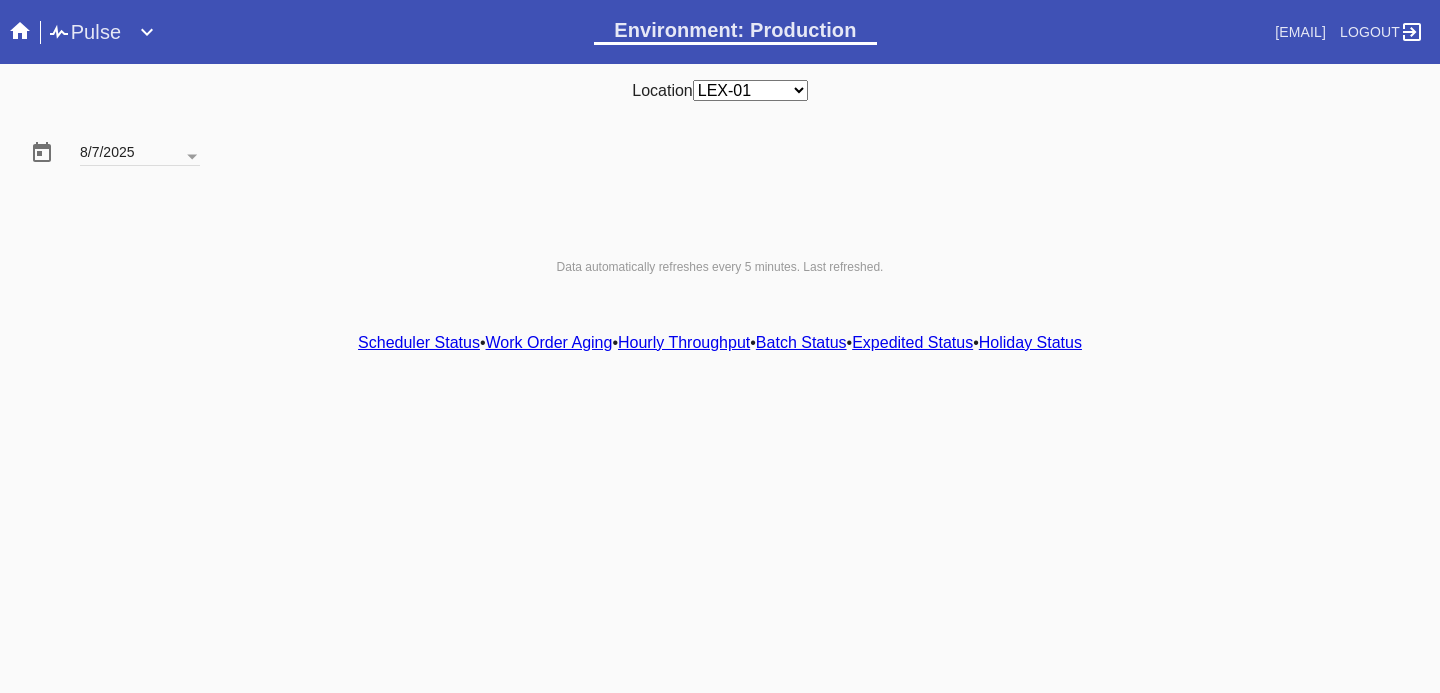 scroll, scrollTop: 0, scrollLeft: 0, axis: both 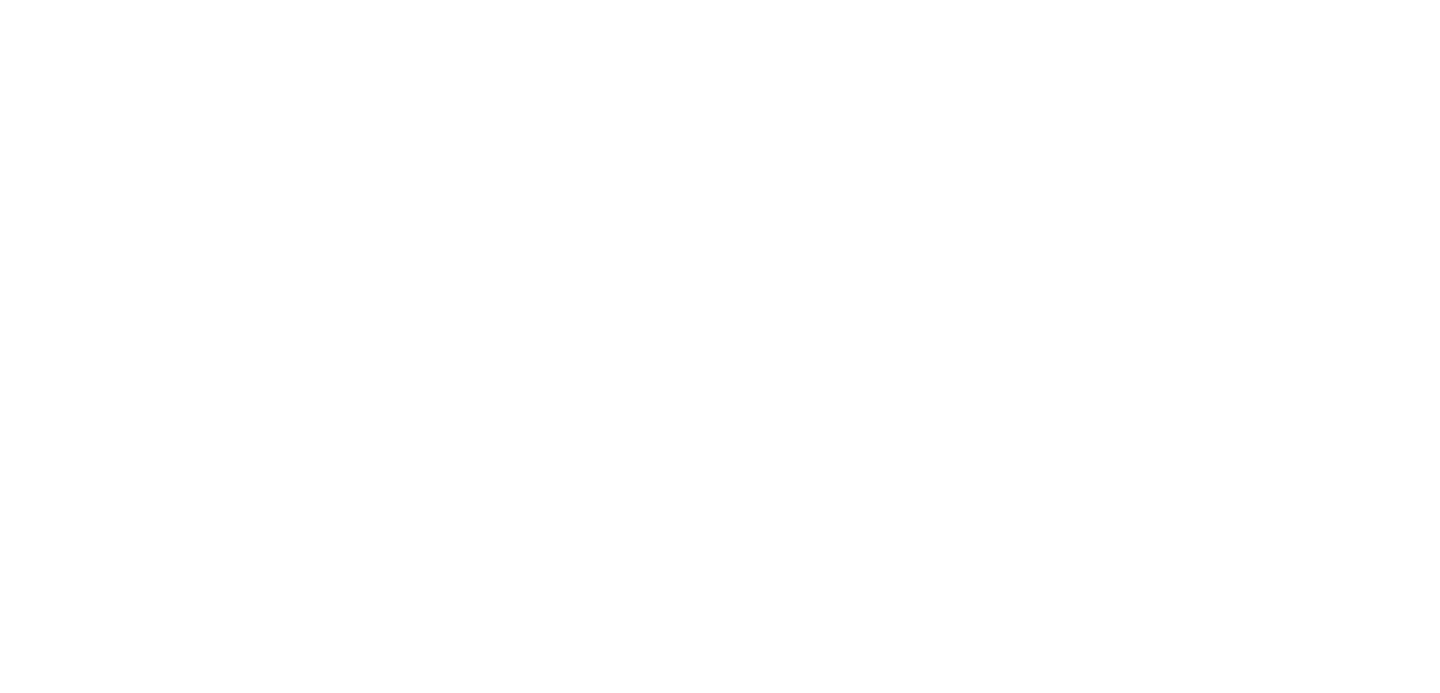 select on "number:2" 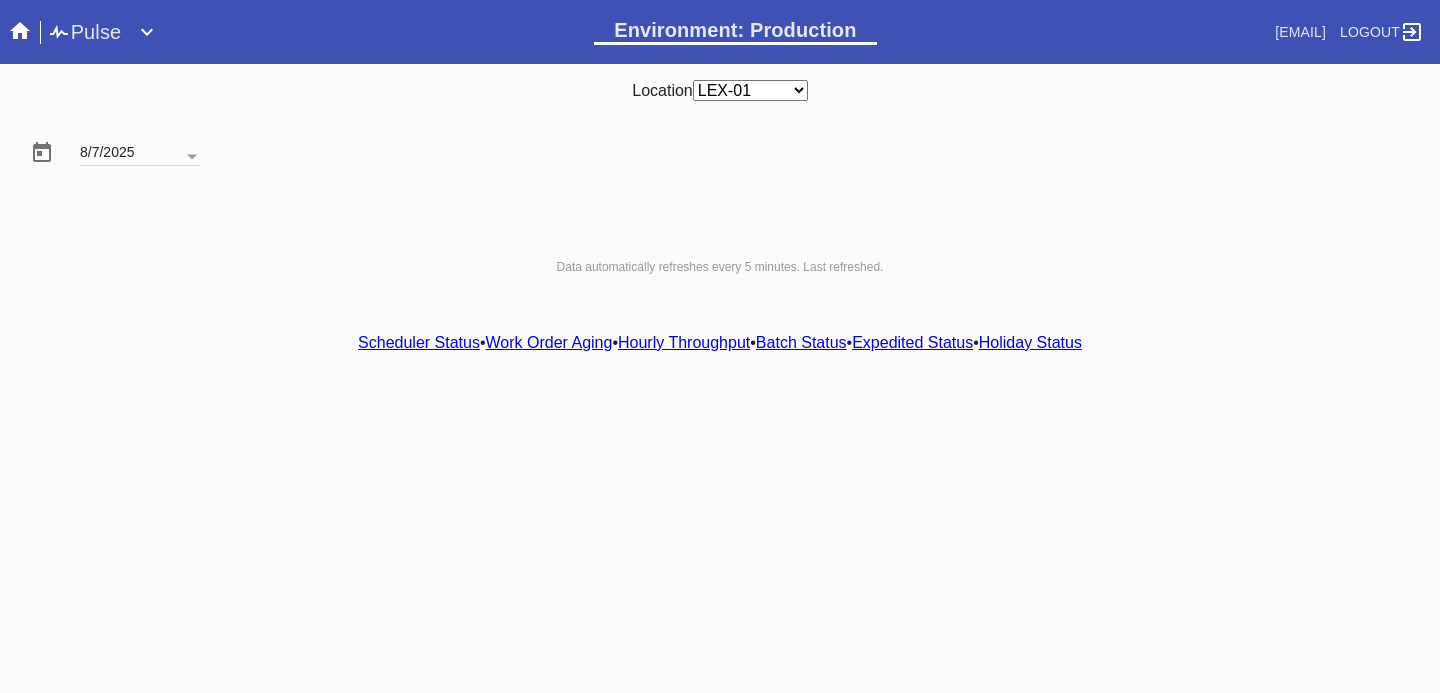 click on "Hourly Throughput" at bounding box center (684, 342) 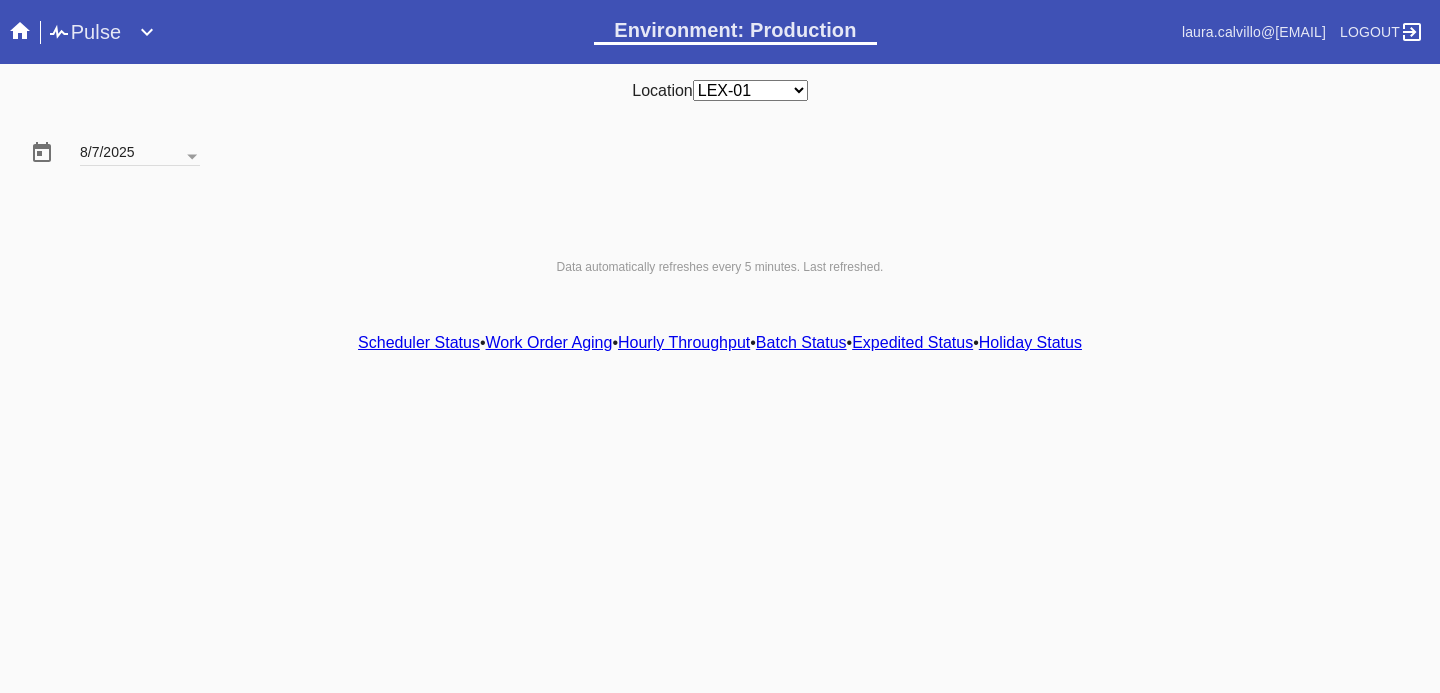 scroll, scrollTop: 0, scrollLeft: 0, axis: both 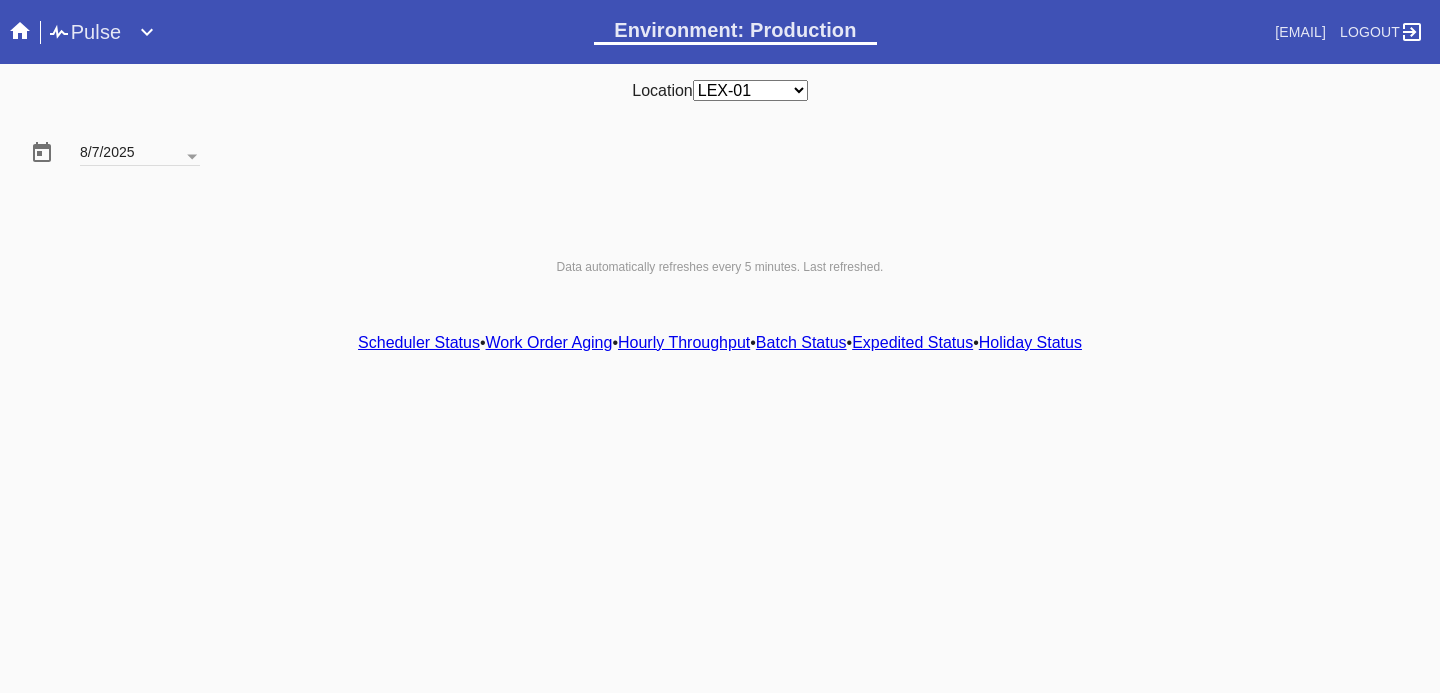 click on "Hourly Throughput" at bounding box center (684, 342) 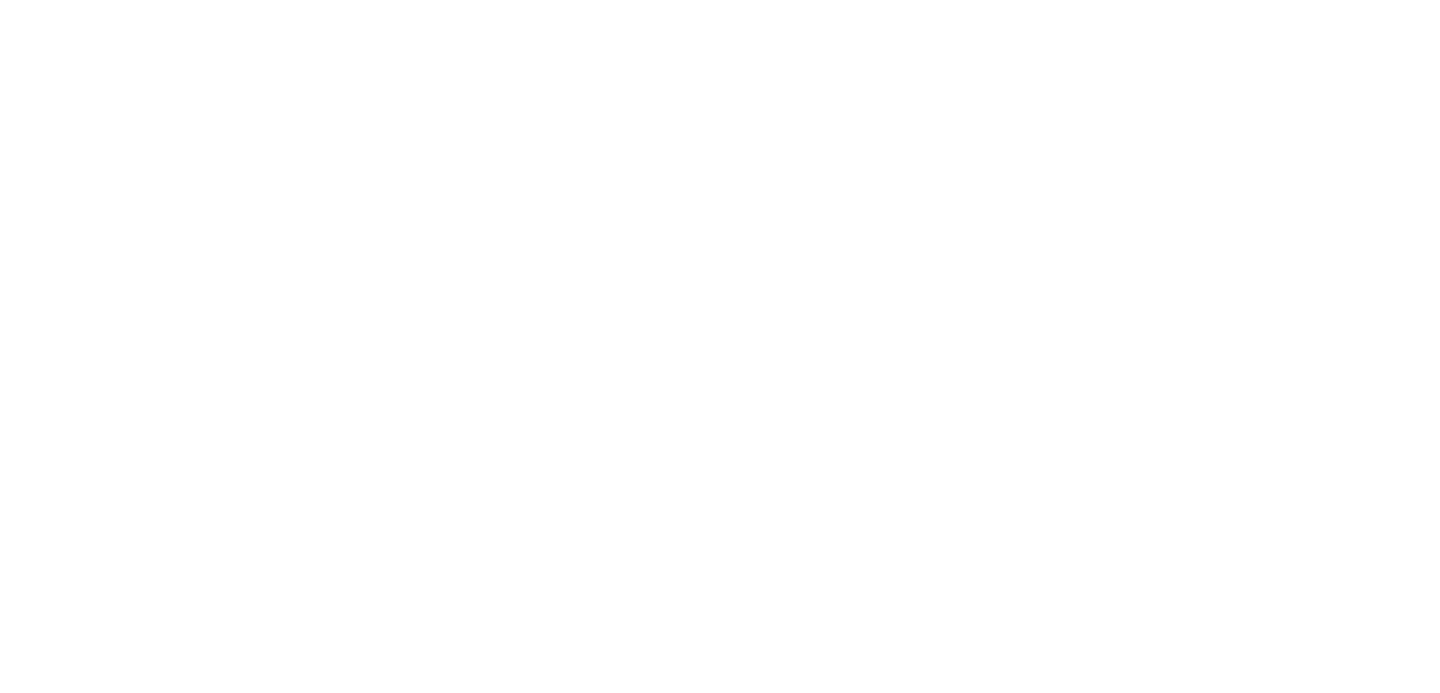 scroll, scrollTop: 0, scrollLeft: 0, axis: both 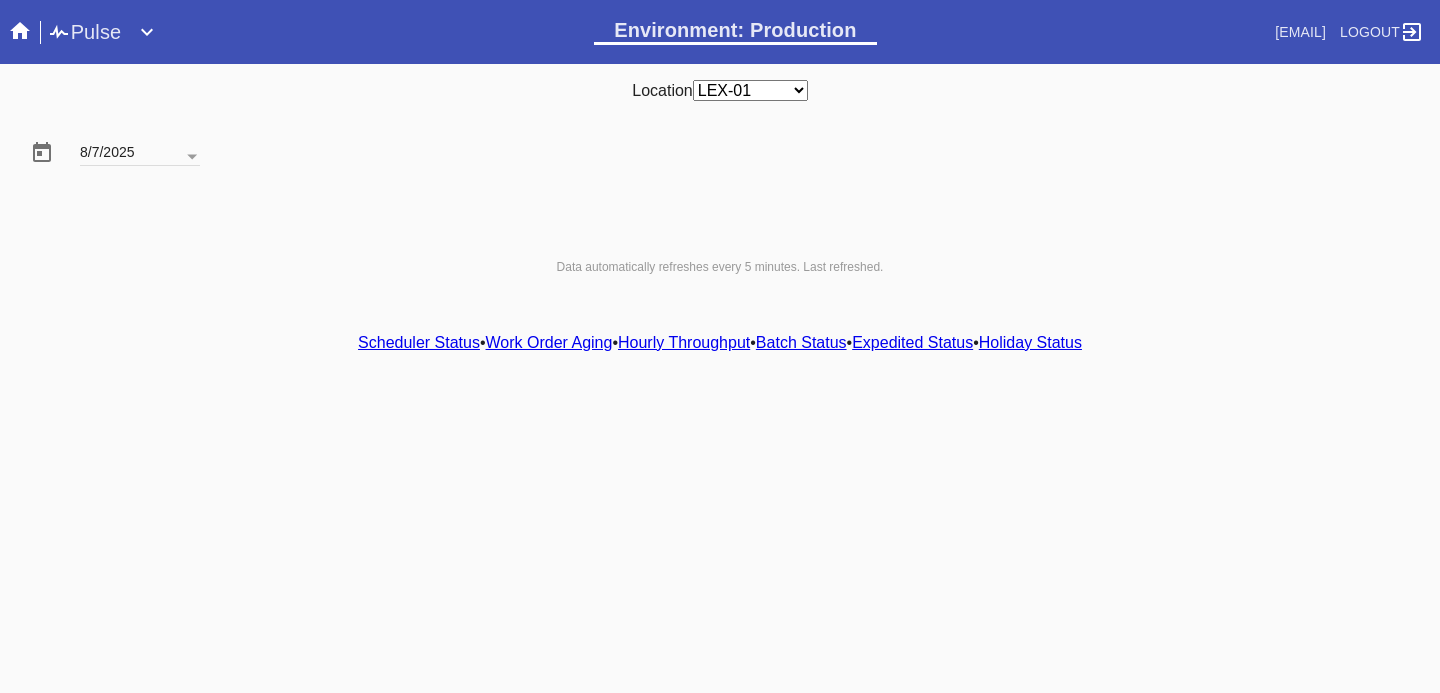 click on "Hourly Throughput" at bounding box center (684, 342) 